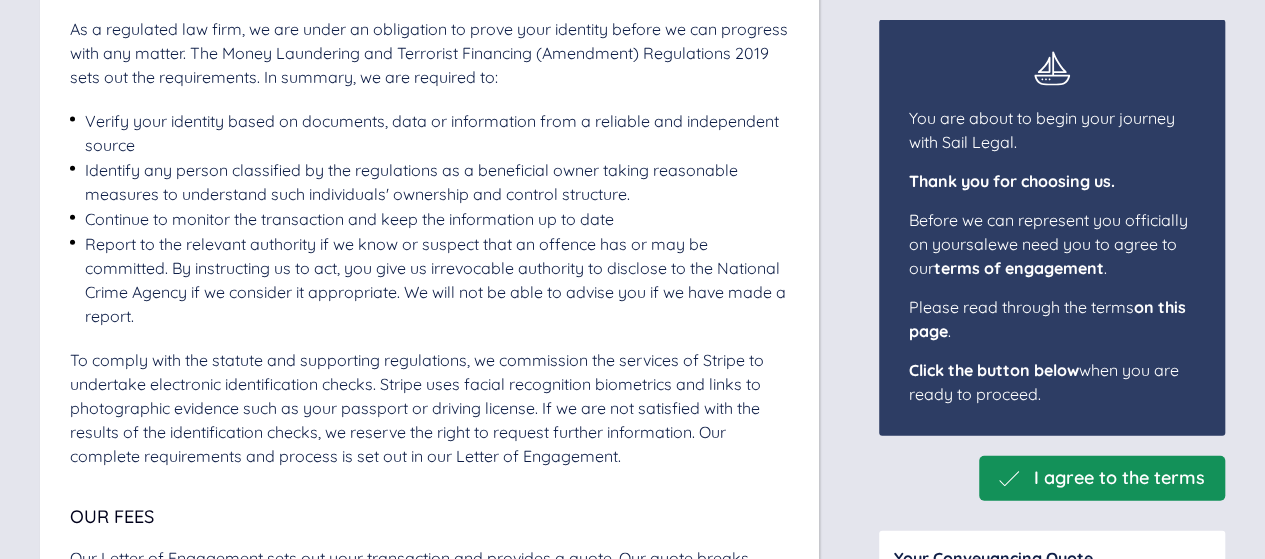 scroll, scrollTop: 2218, scrollLeft: 0, axis: vertical 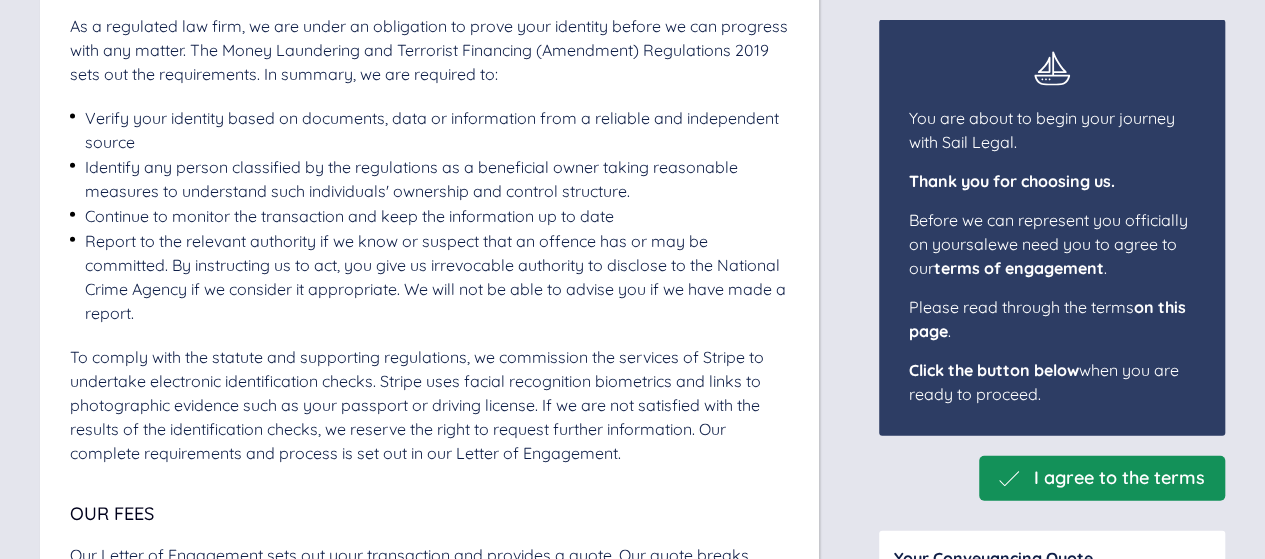 click on "I agree to the terms" at bounding box center [1119, 478] 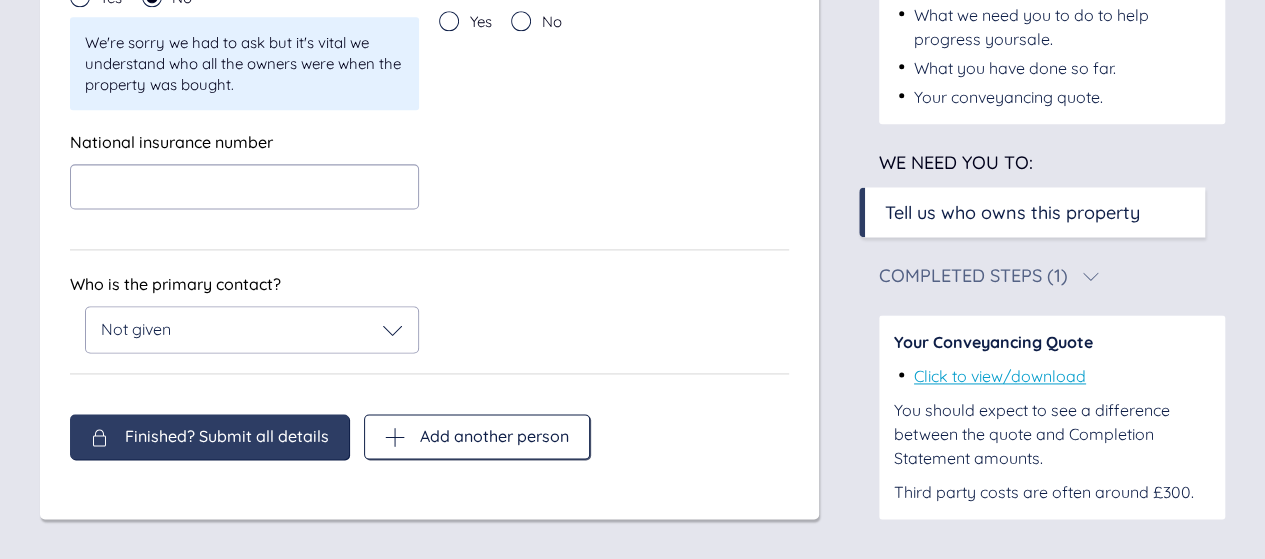 scroll, scrollTop: 1257, scrollLeft: 0, axis: vertical 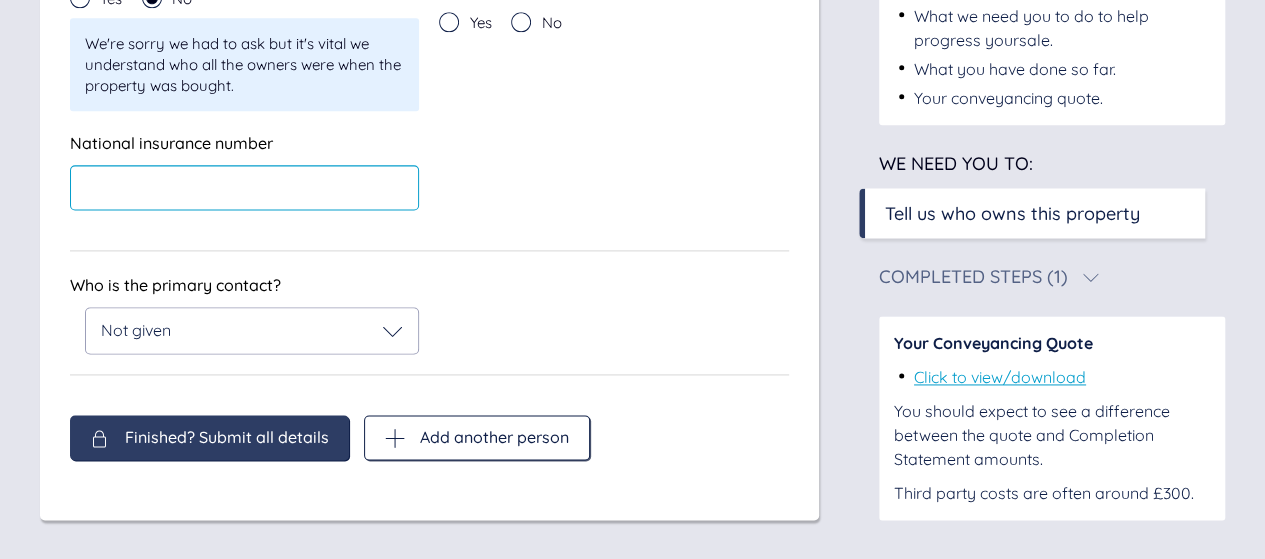 click at bounding box center (244, 187) 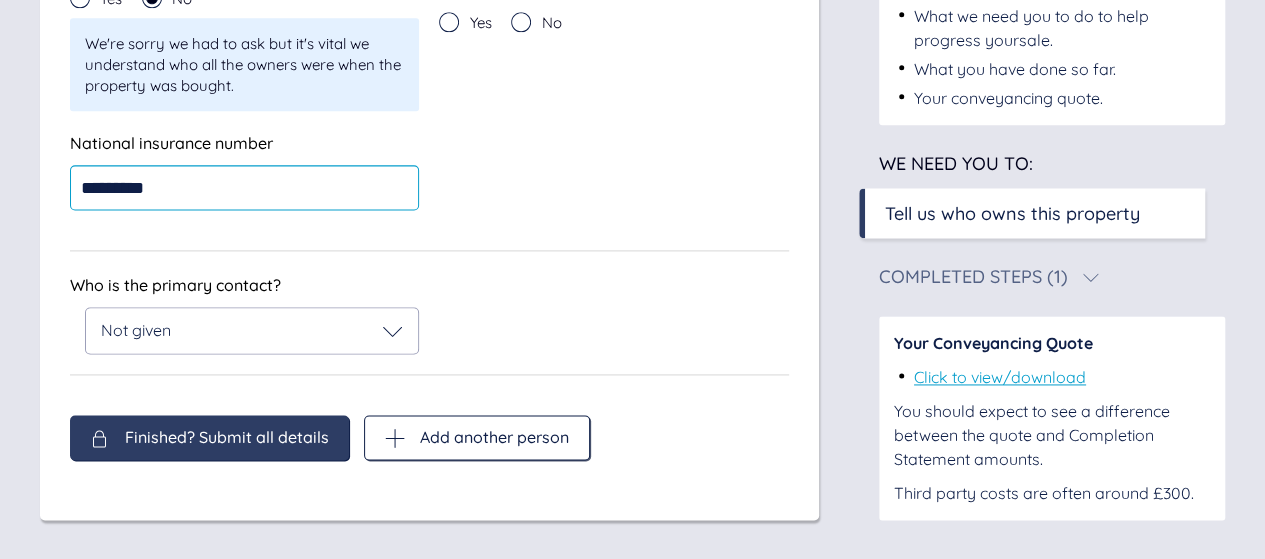 type on "*********" 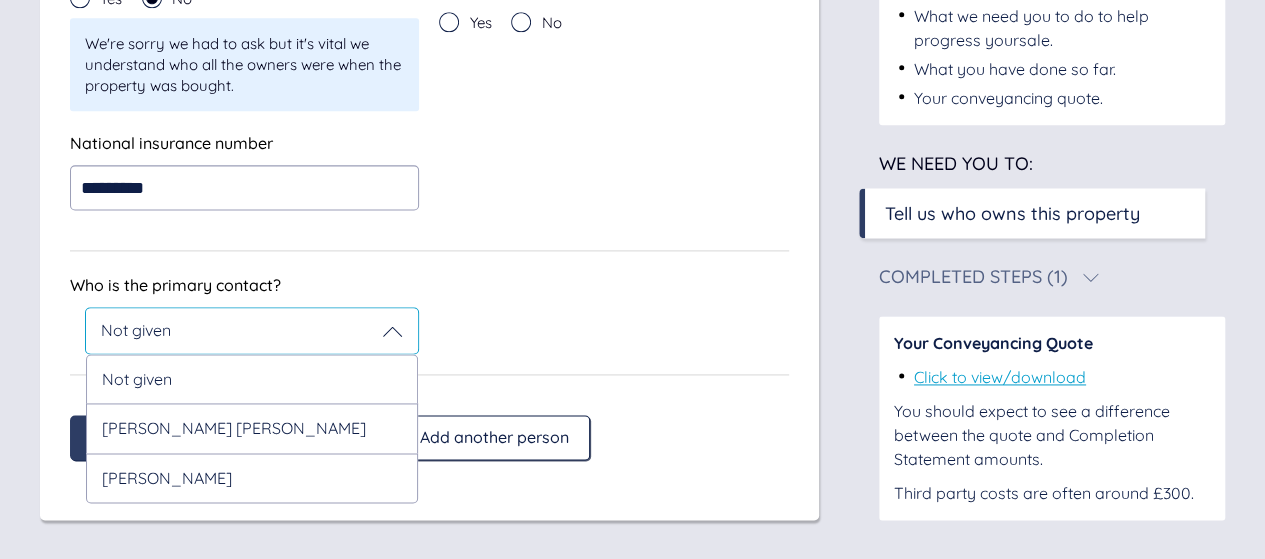 click on "Michelle Nicklin" at bounding box center (252, 478) 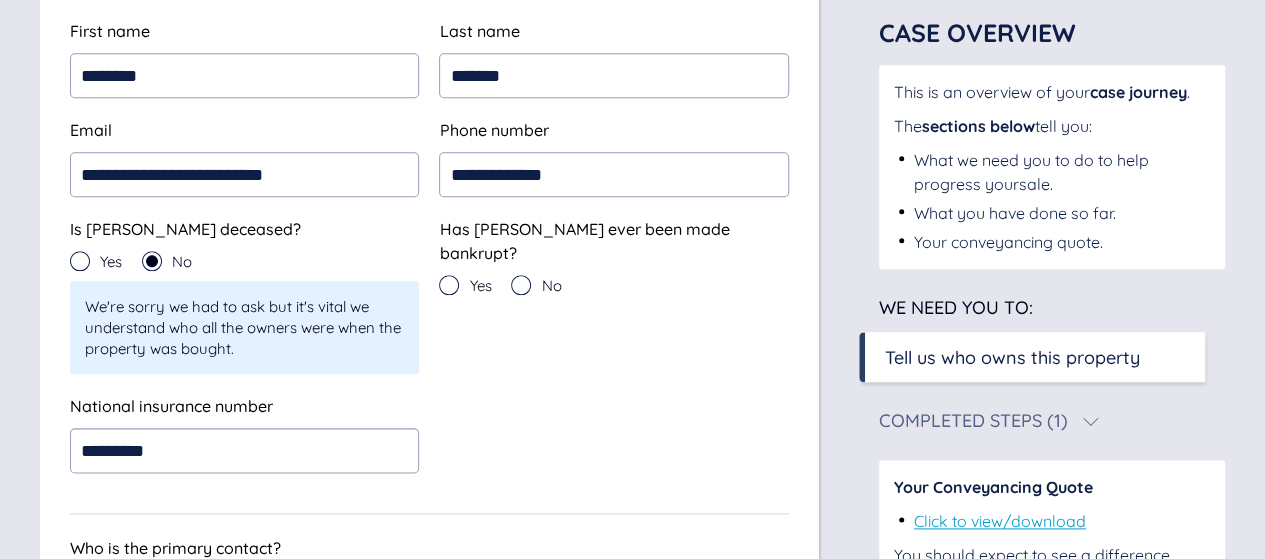scroll, scrollTop: 993, scrollLeft: 0, axis: vertical 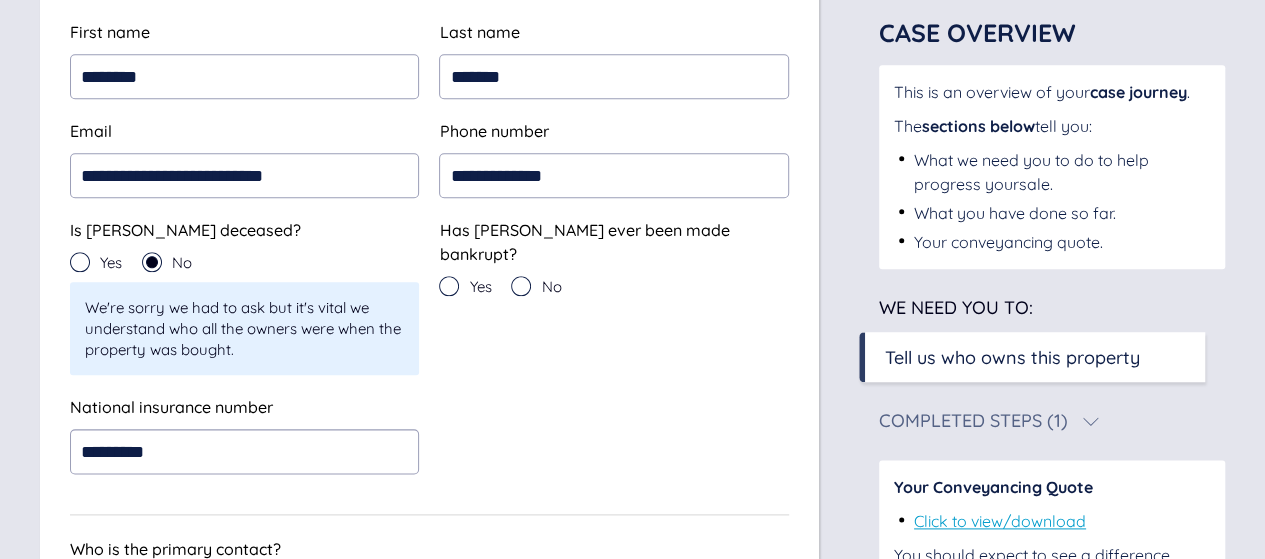 click 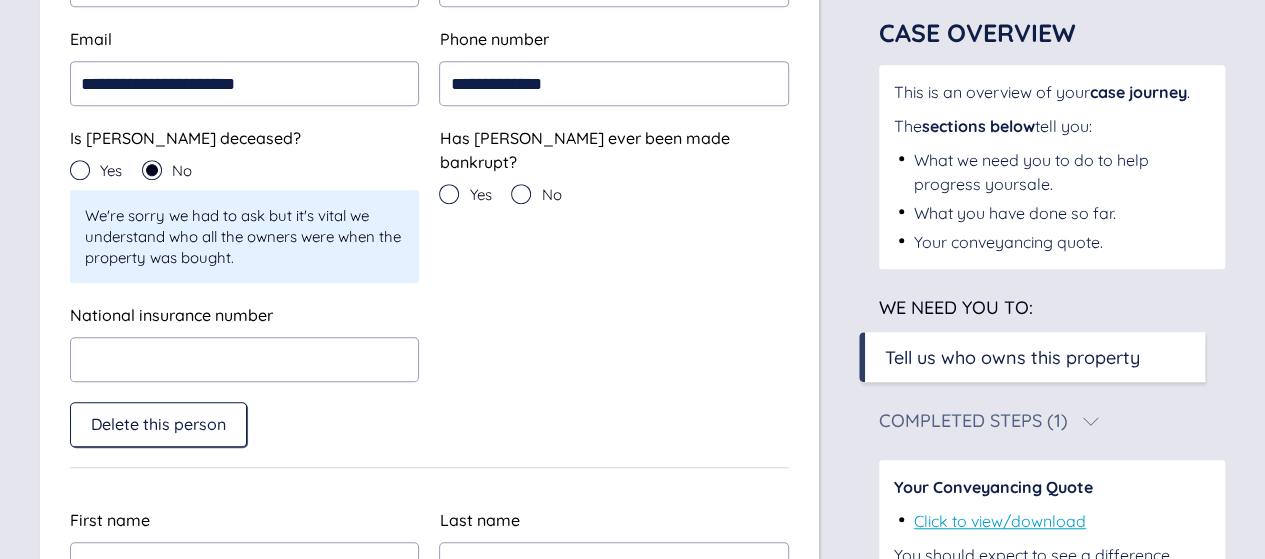 scroll, scrollTop: 506, scrollLeft: 0, axis: vertical 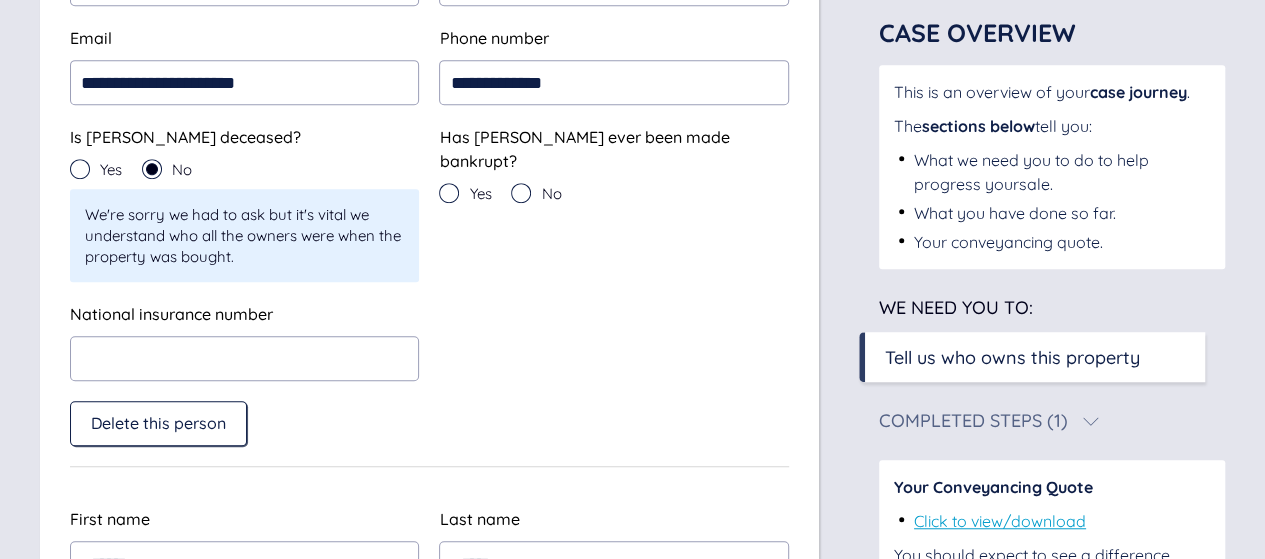 click 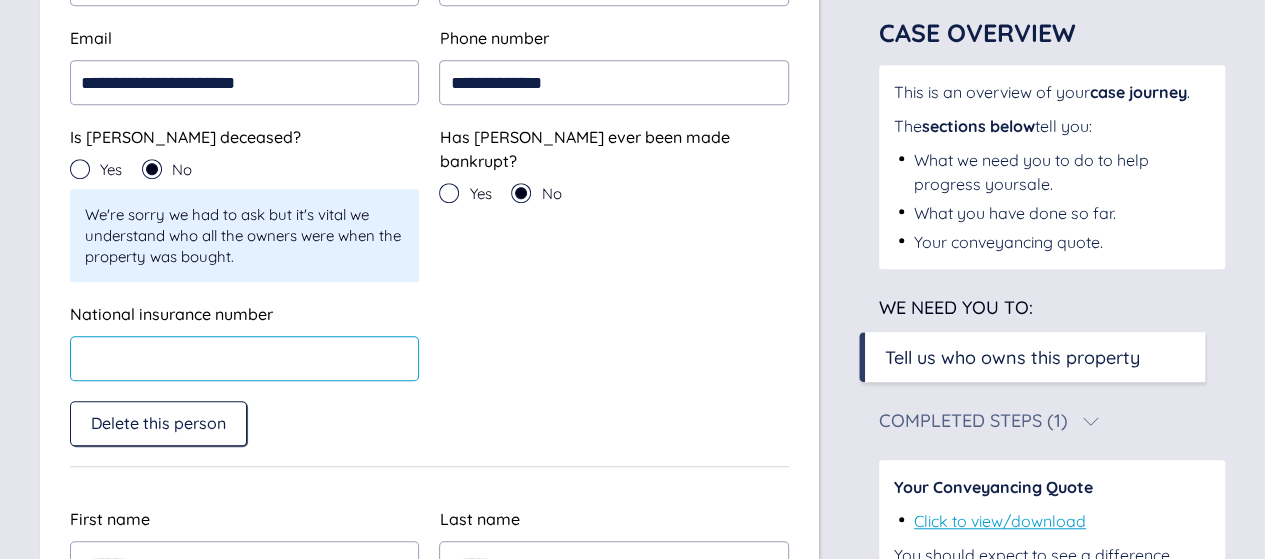 click at bounding box center (244, 358) 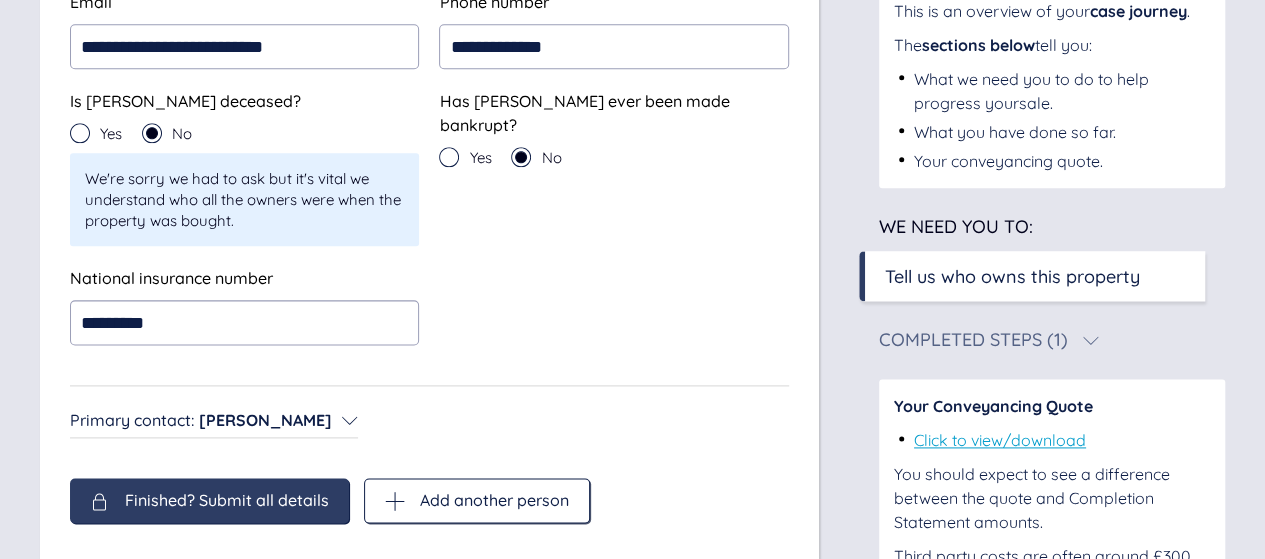 scroll, scrollTop: 1186, scrollLeft: 0, axis: vertical 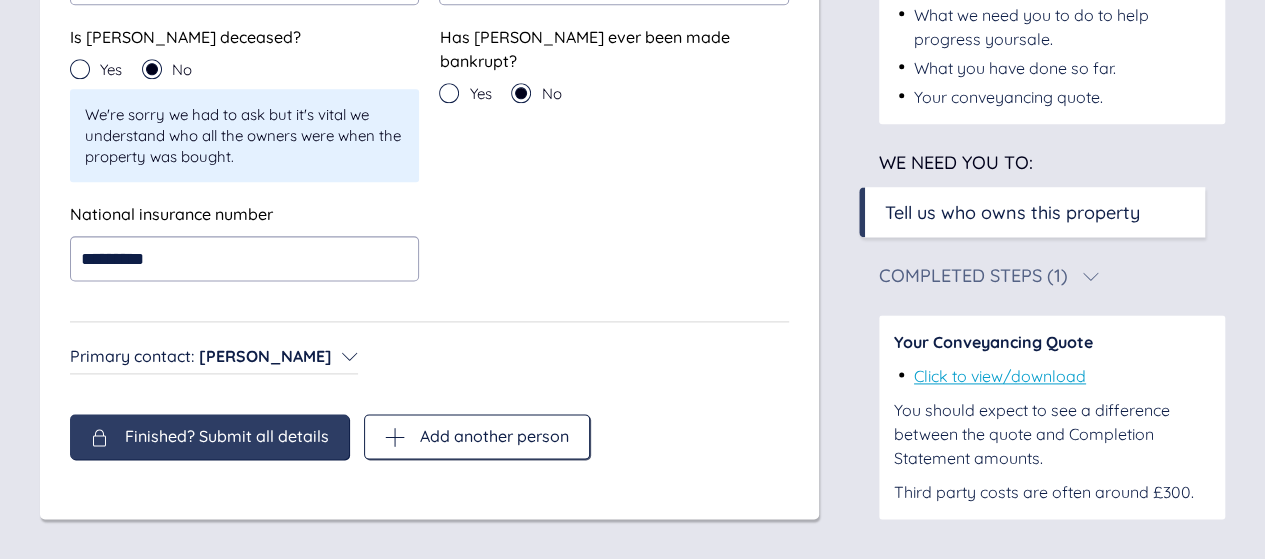 type on "*********" 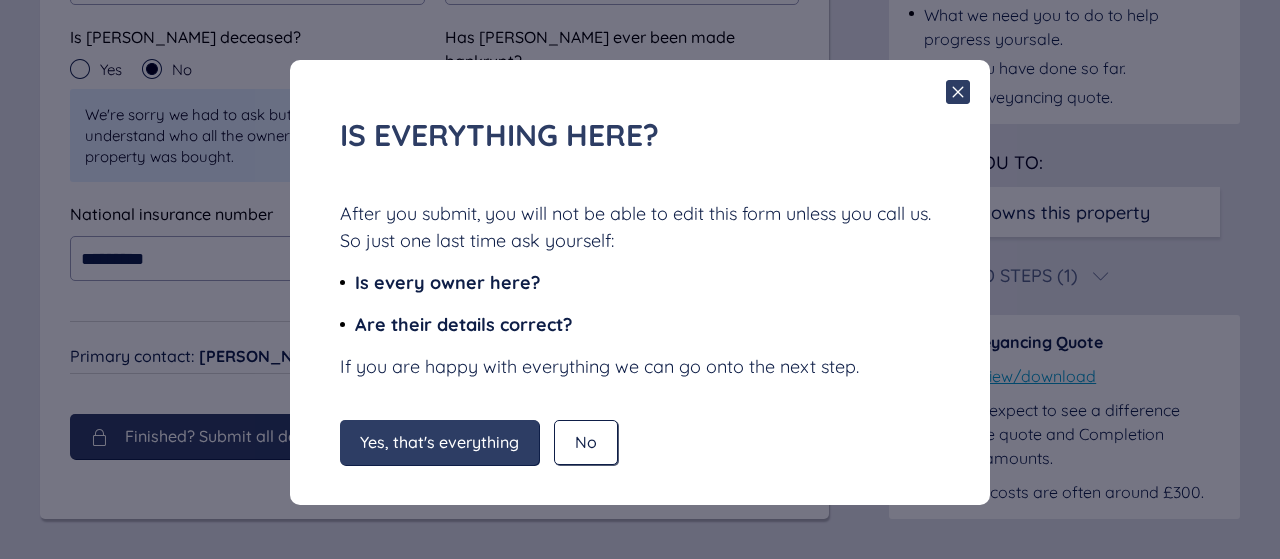 click 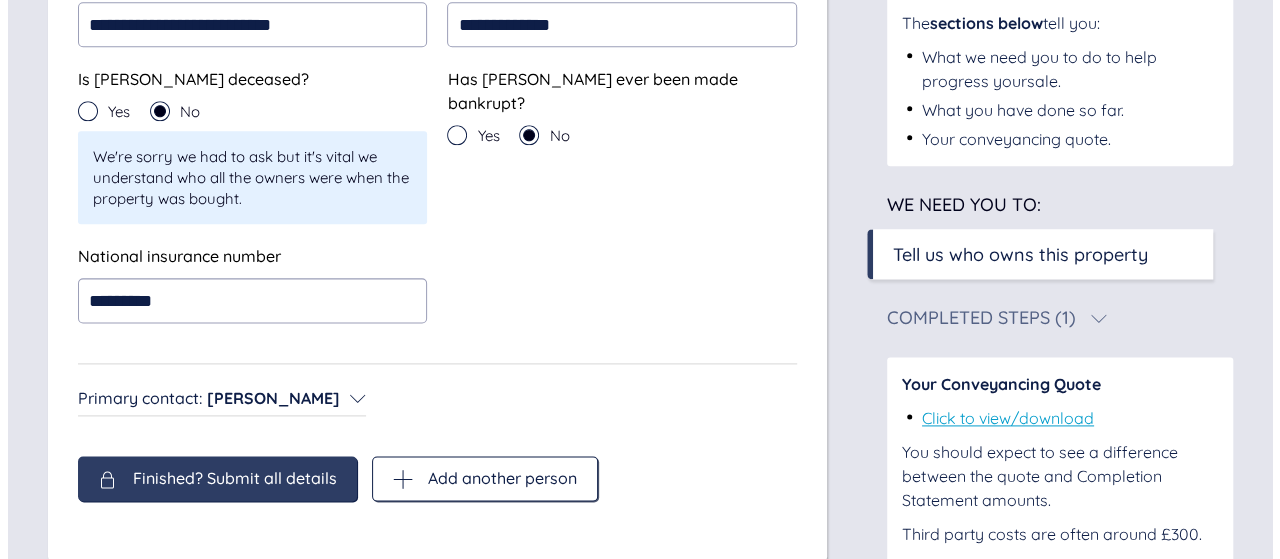 scroll, scrollTop: 1186, scrollLeft: 0, axis: vertical 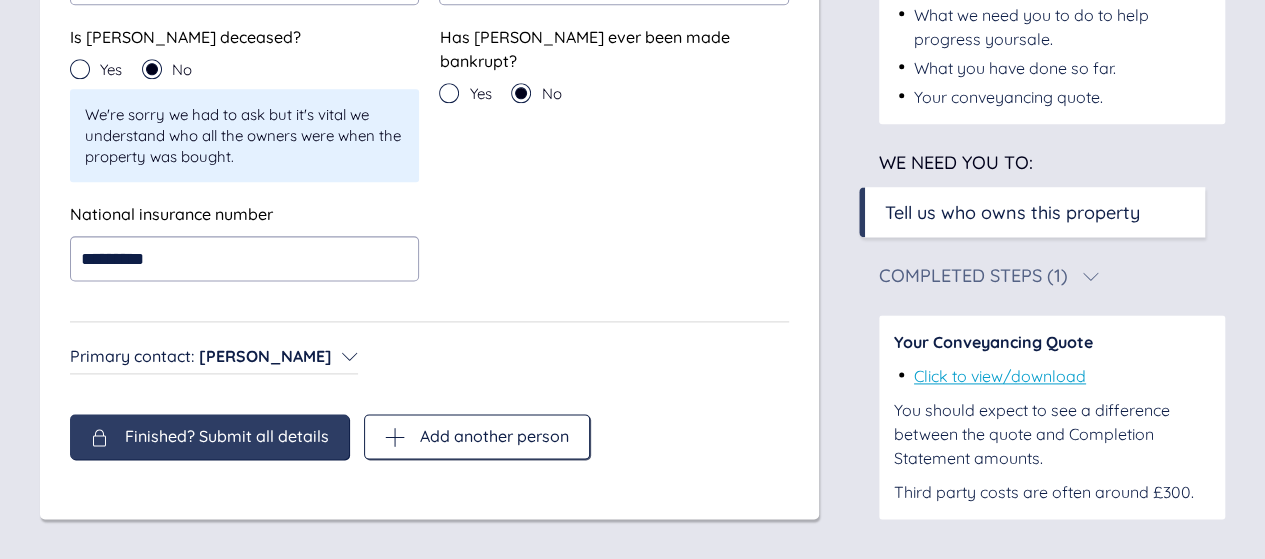 click on "Finished? Submit all details" at bounding box center (227, 436) 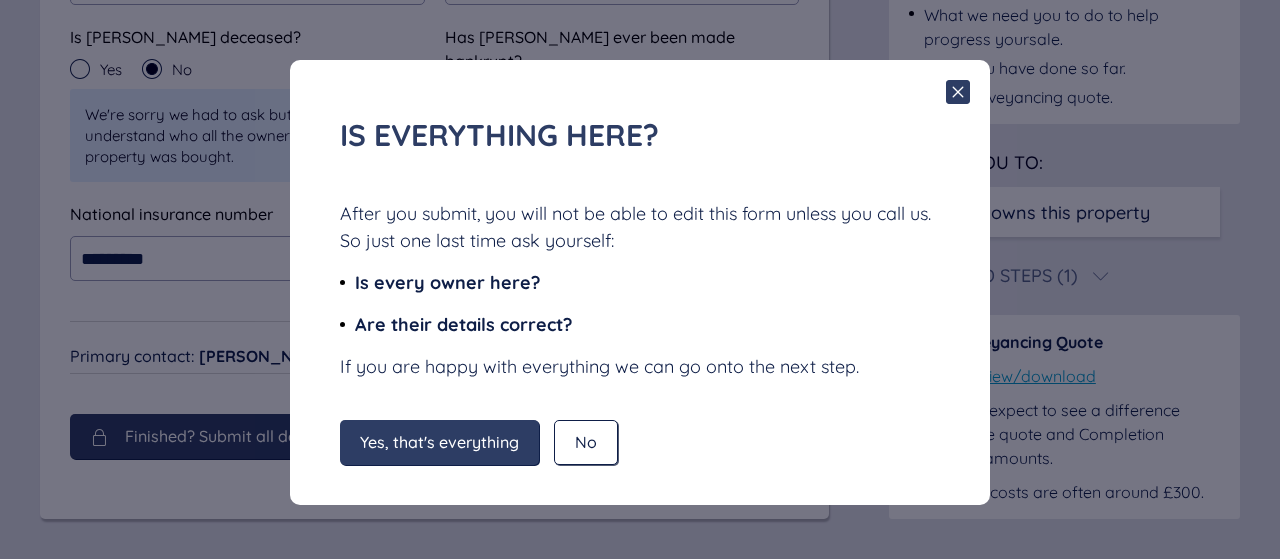 click on "Yes, that's everything" at bounding box center [439, 442] 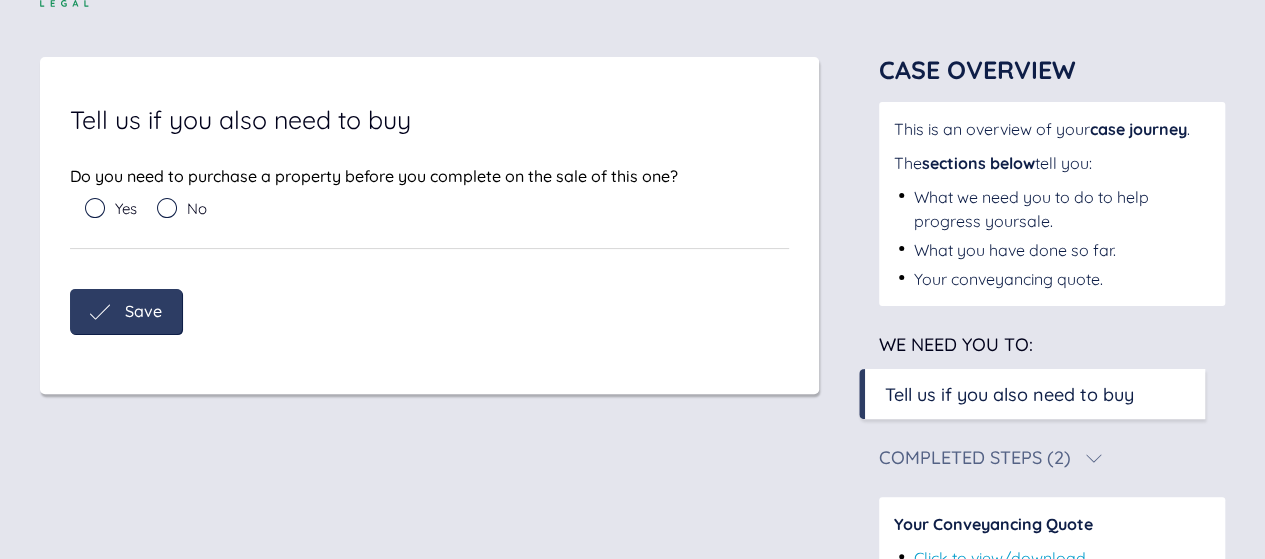 scroll, scrollTop: 96, scrollLeft: 0, axis: vertical 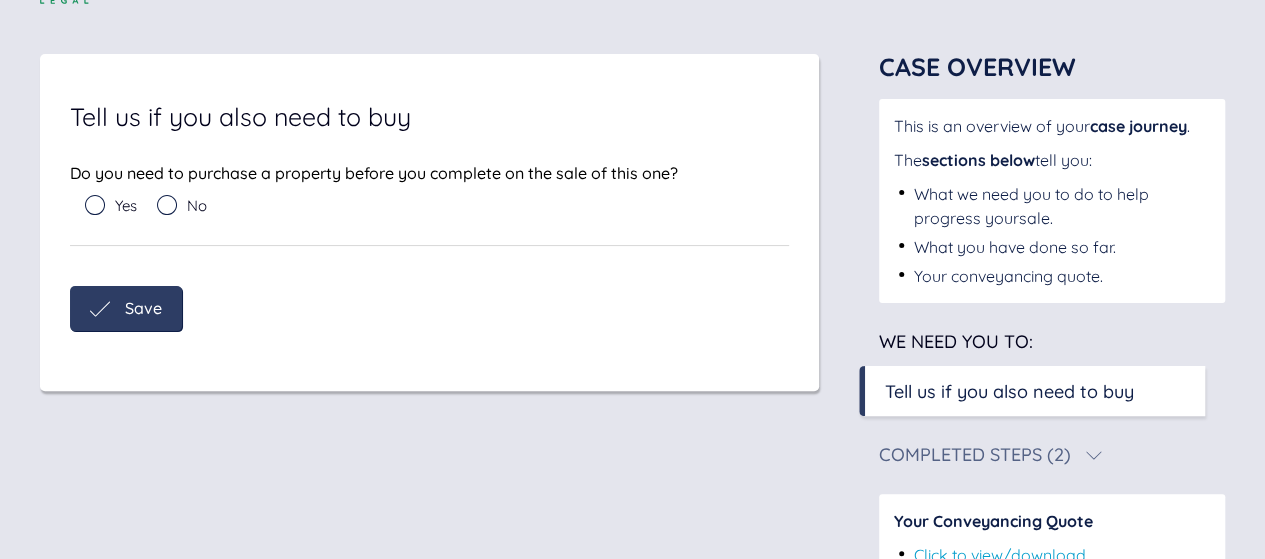 click 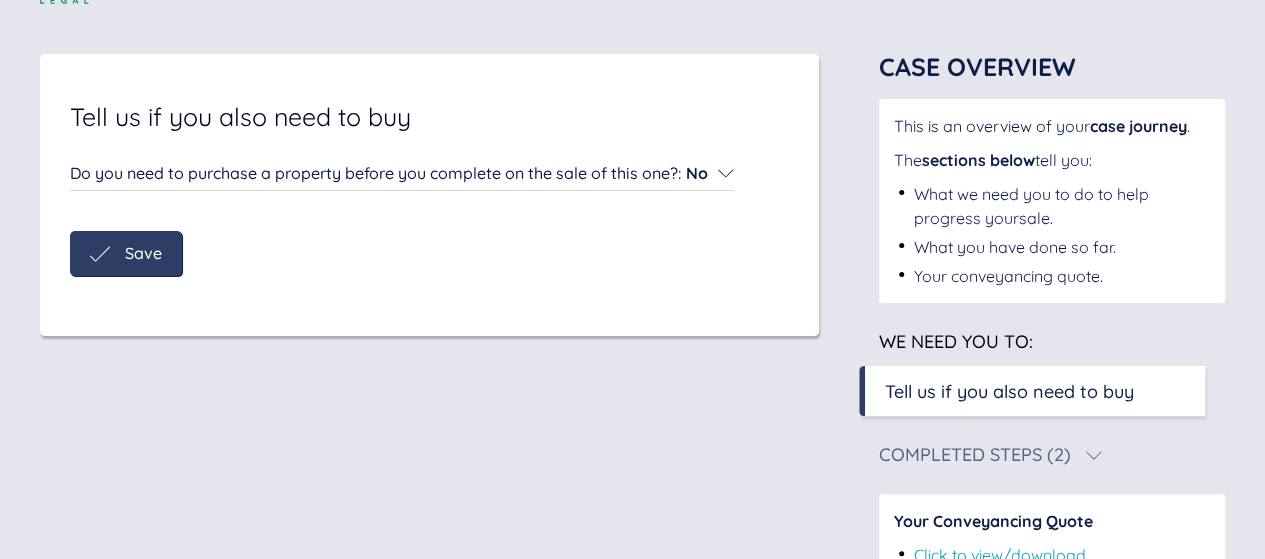 click on "Save" at bounding box center [143, 253] 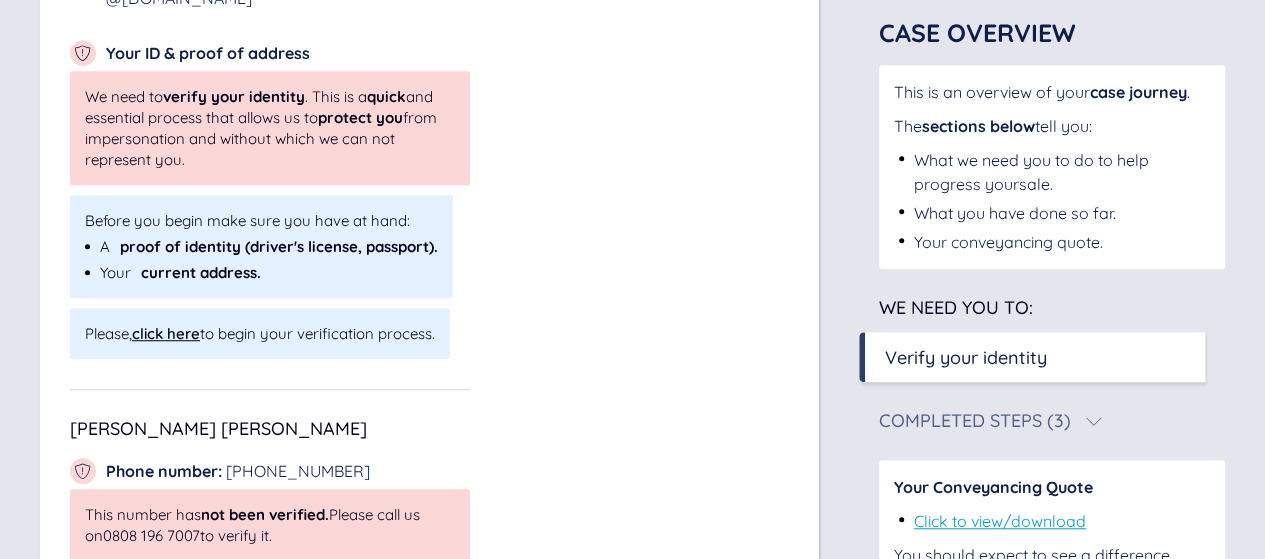 scroll, scrollTop: 550, scrollLeft: 0, axis: vertical 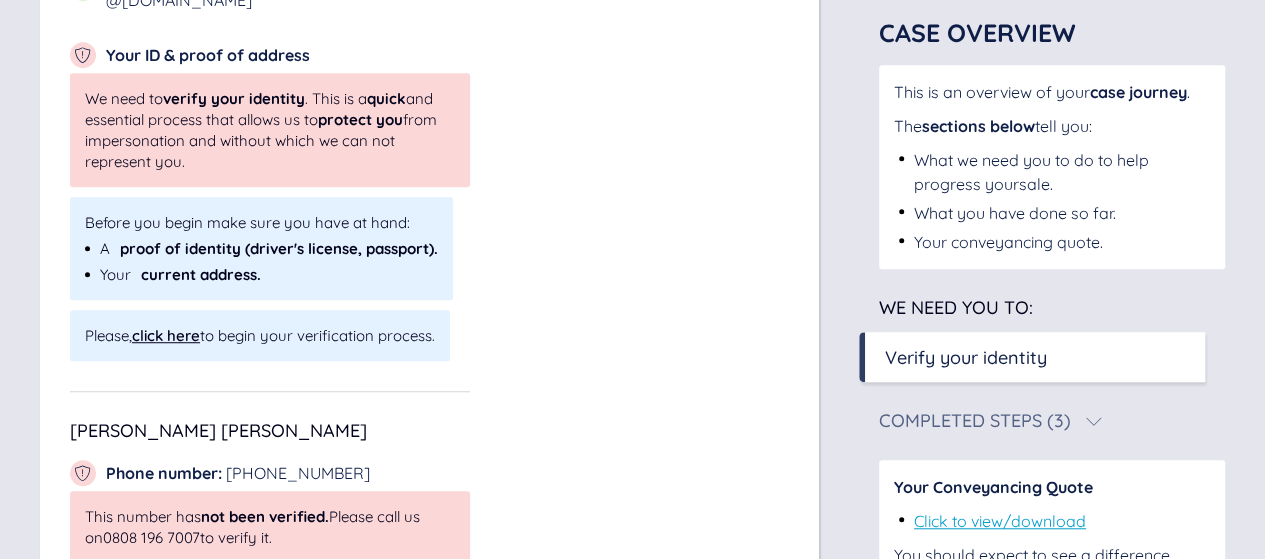 click on "Michelle Nicklin Phone number :   +447951790404 Email :   michelle.nicklin @yahoo.com Your ID & proof of address We need to  verify your identity . This is a  quick  and essential process that allows us to  protect you  from impersonation and without which we can not represent you. Before you begin make sure you have at hand: A  proof of identity (driver's license, passport). Your  current address. Please,  click here  to begin your verification process. Identity verification What is your full legal name and date of birth  as it is written on your ID? First name ******** Middle name(s) Last name ******* First name ******** Middle name(s) Last name ******* Date of birth (day, month, year) / / Save Date of birth (day, month, year) / / Save Boris John Worrall Phone number :   +447775010275 This number has  not been verified.  Please call us on  0808 196 7007  to verify it. Email :   borisworrall @yahoo.com This email has  not been verified. complete verification. Your ID & proof of address We need to  quick A  /" at bounding box center [429, 468] 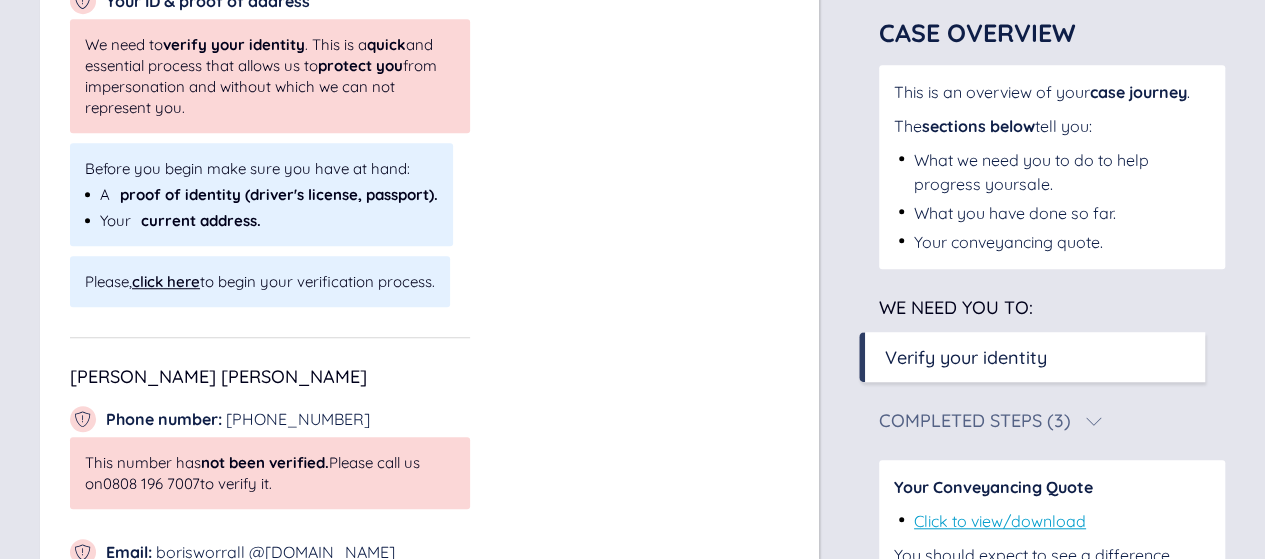 scroll, scrollTop: 602, scrollLeft: 0, axis: vertical 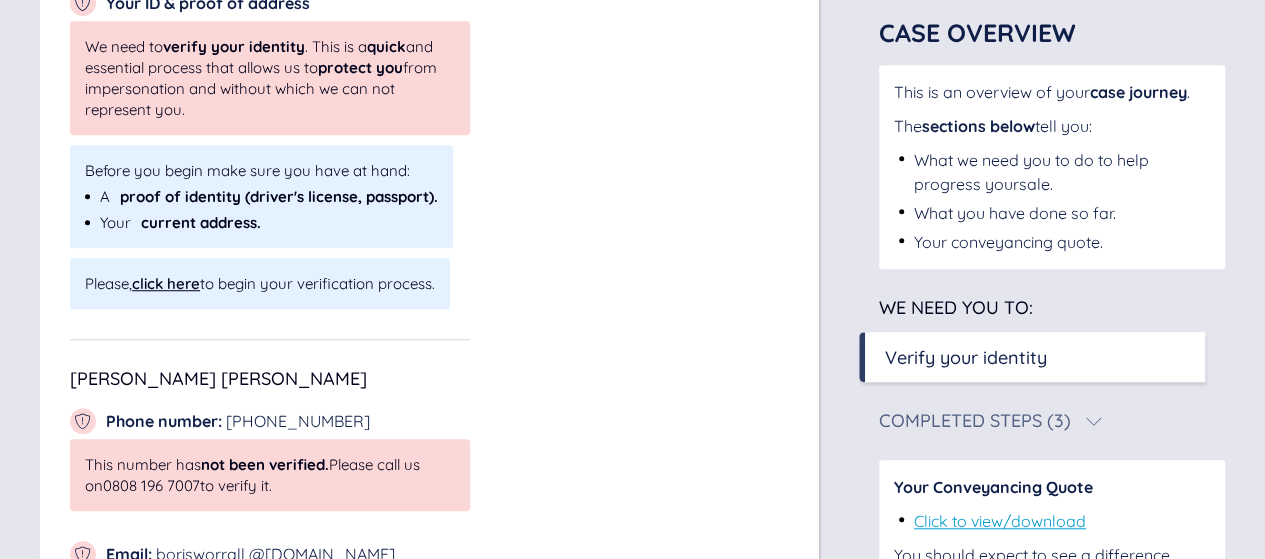 click on "Verify your identity" at bounding box center (966, 357) 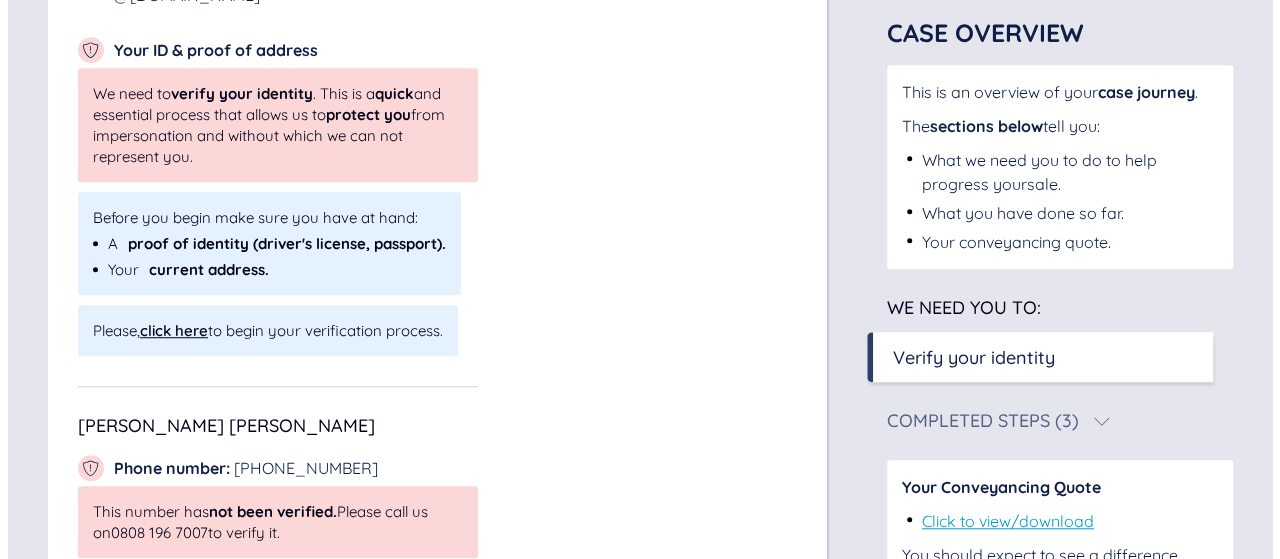 scroll, scrollTop: 592, scrollLeft: 0, axis: vertical 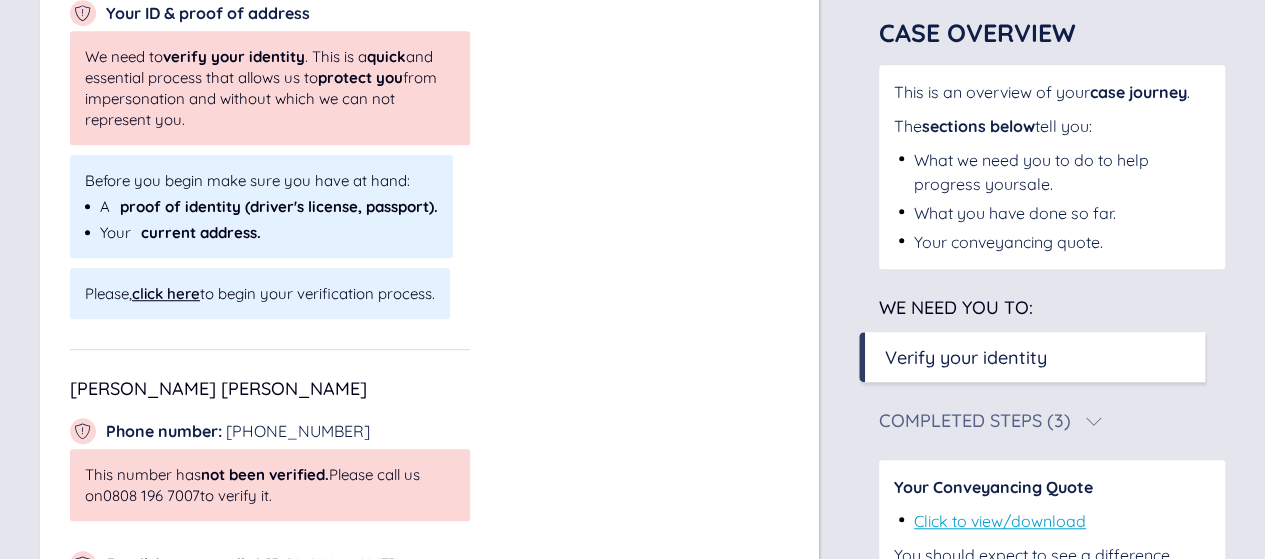 click on "click here" at bounding box center (166, 293) 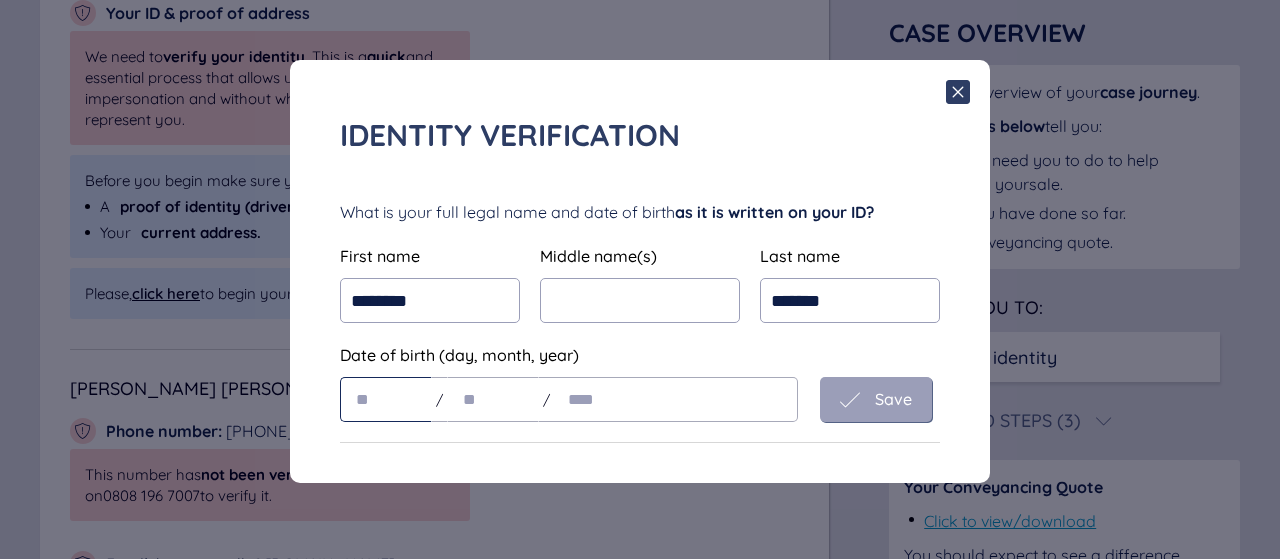 click at bounding box center [386, 399] 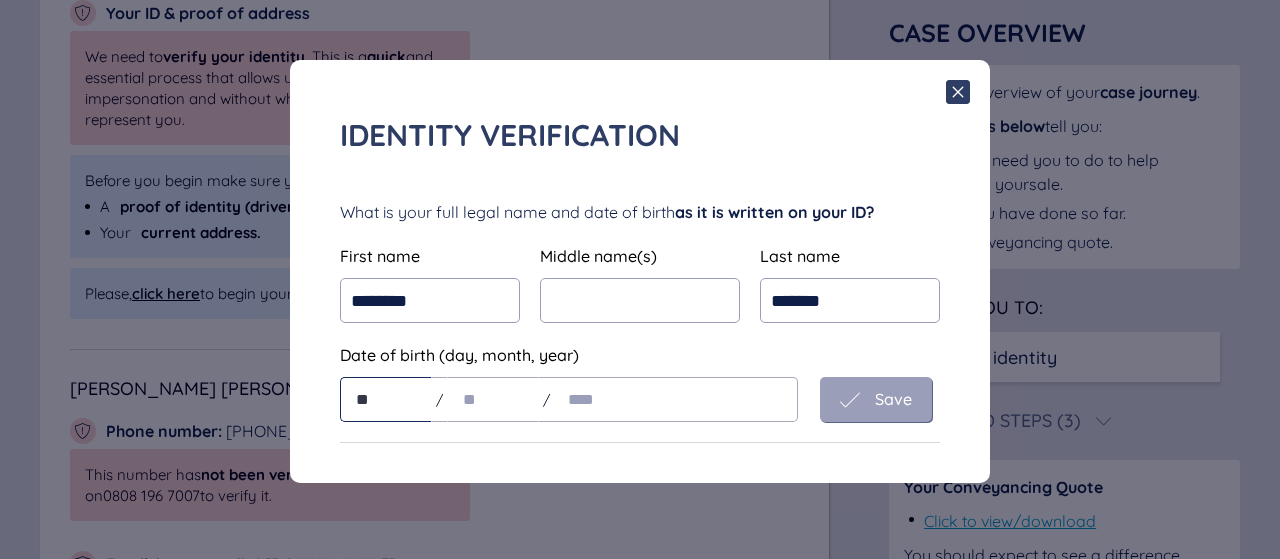 type on "**" 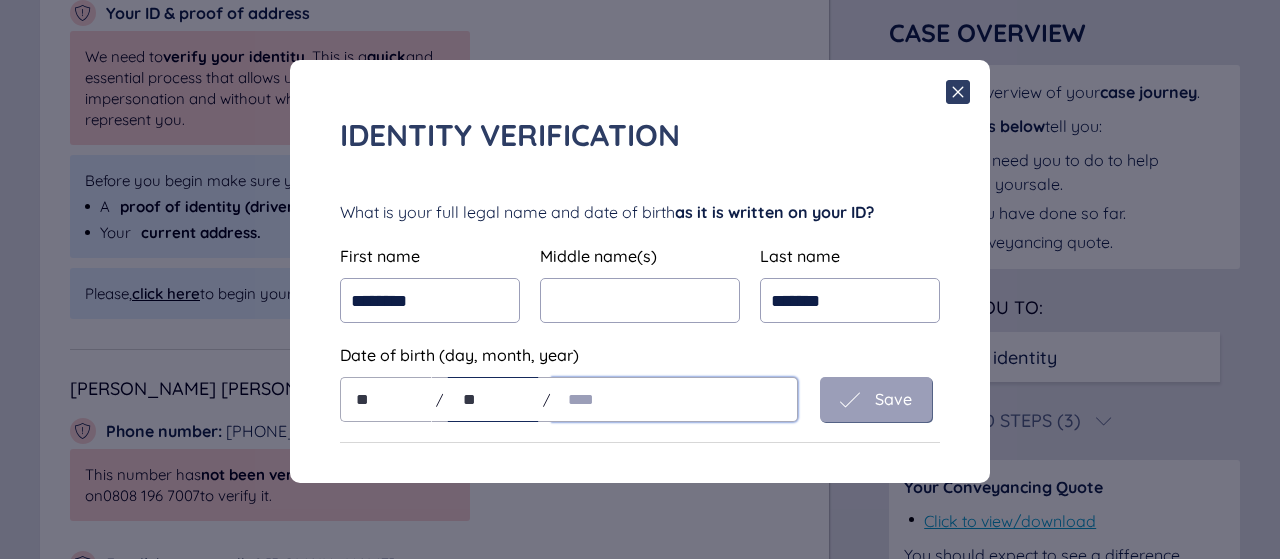 type on "**" 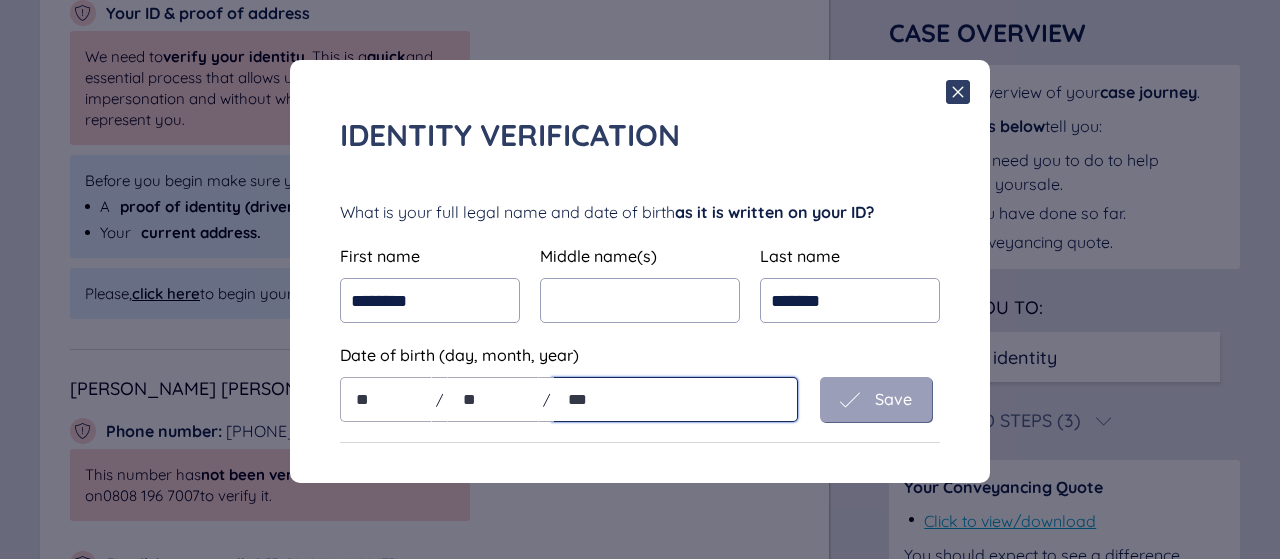 type on "****" 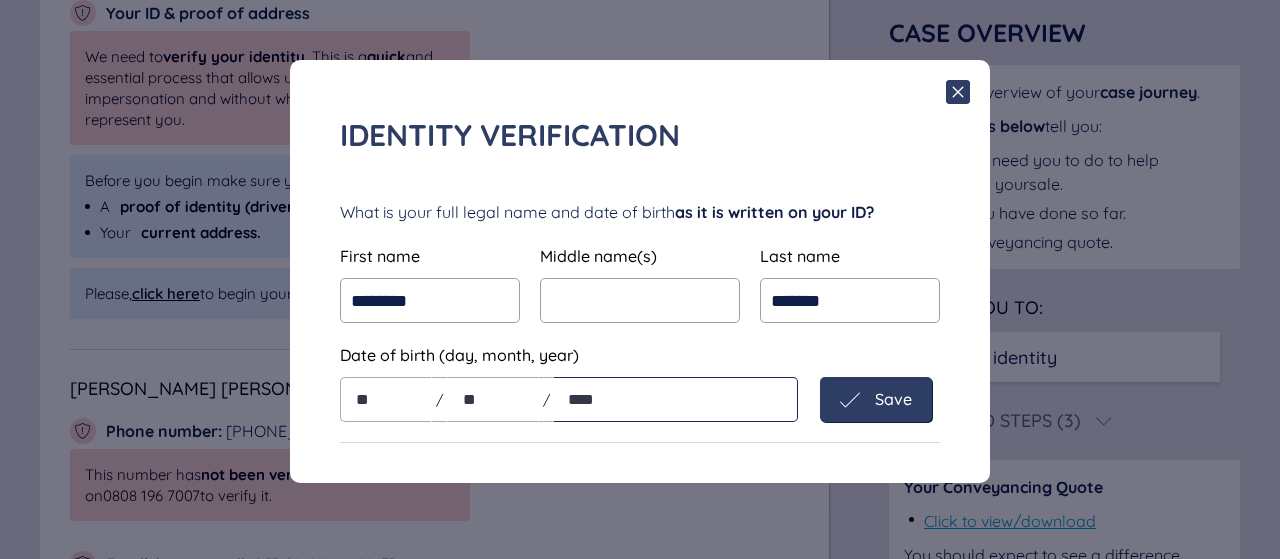click on "Save" at bounding box center [893, 399] 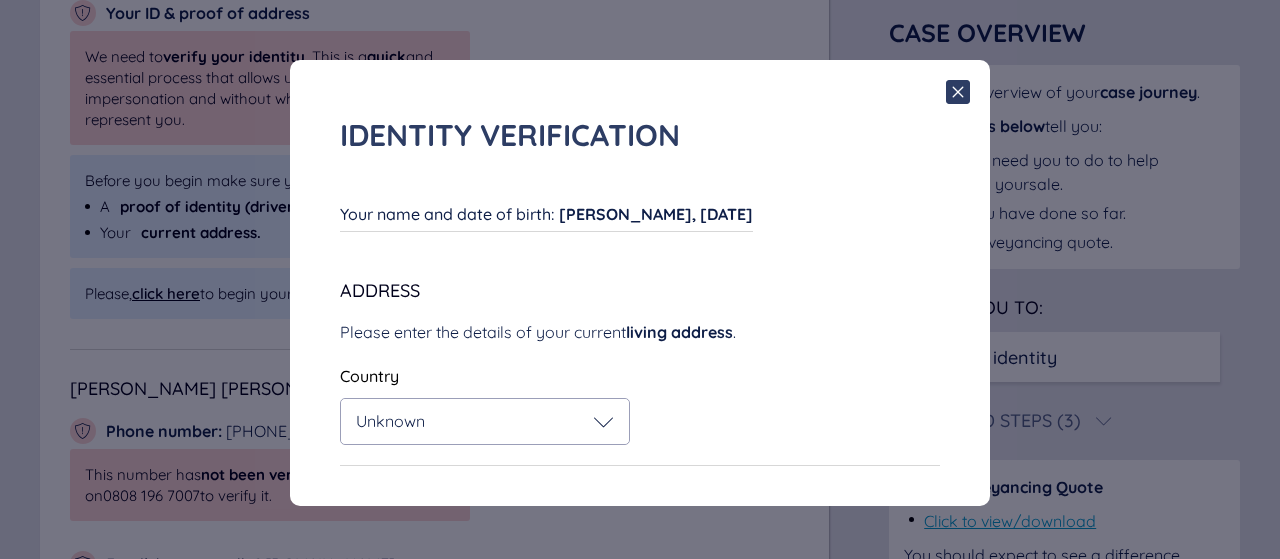 click on "Unknown" at bounding box center (485, 421) 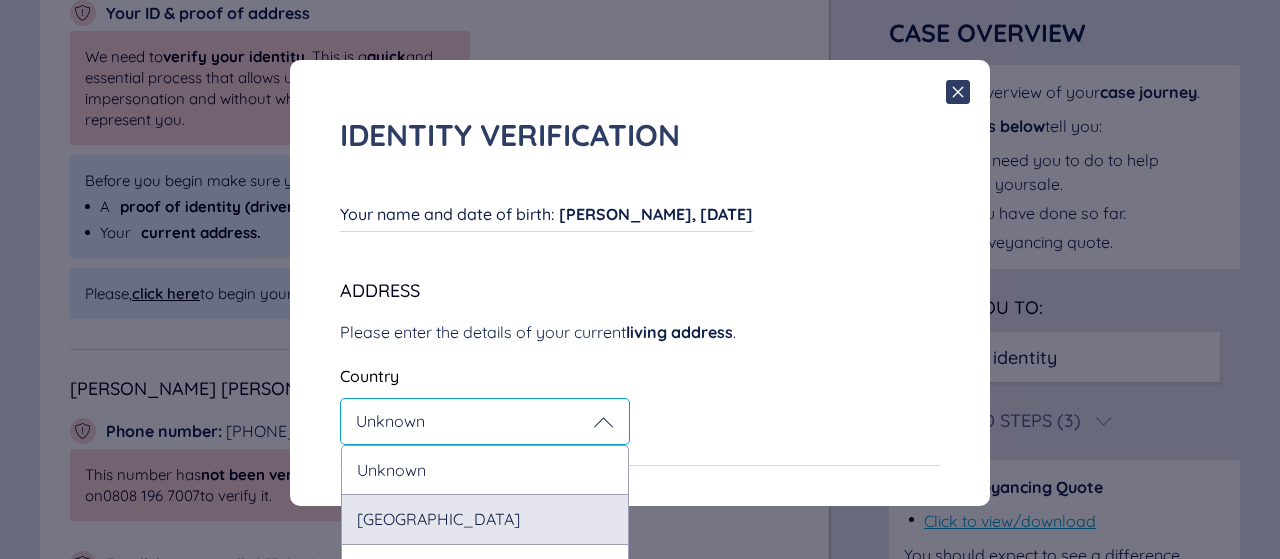 click on "United Kingdom" at bounding box center [485, 518] 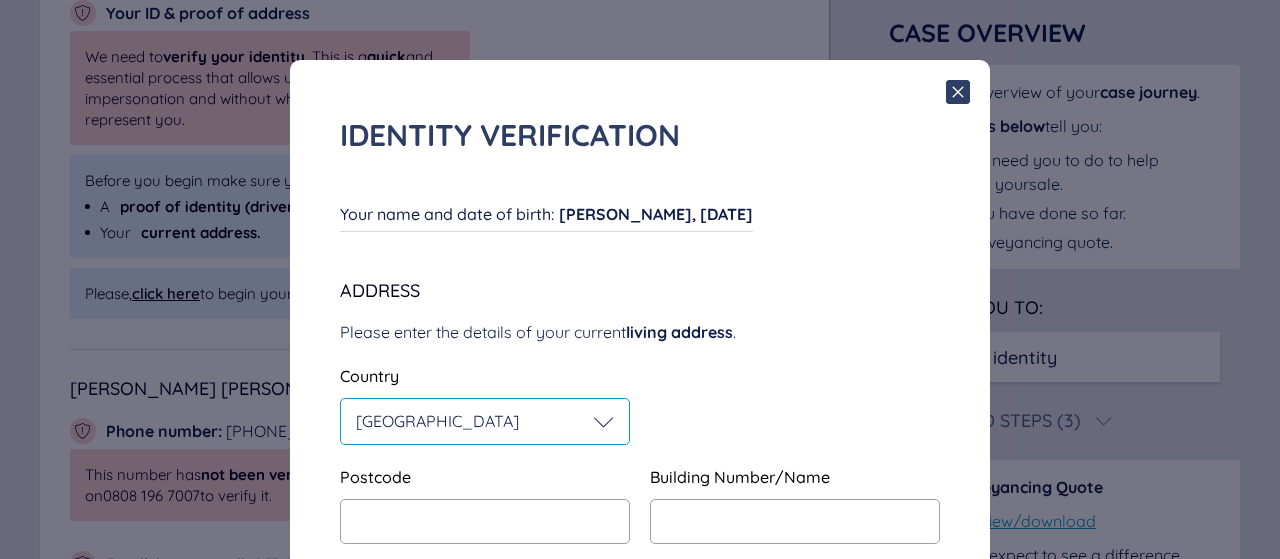 scroll, scrollTop: 55, scrollLeft: 0, axis: vertical 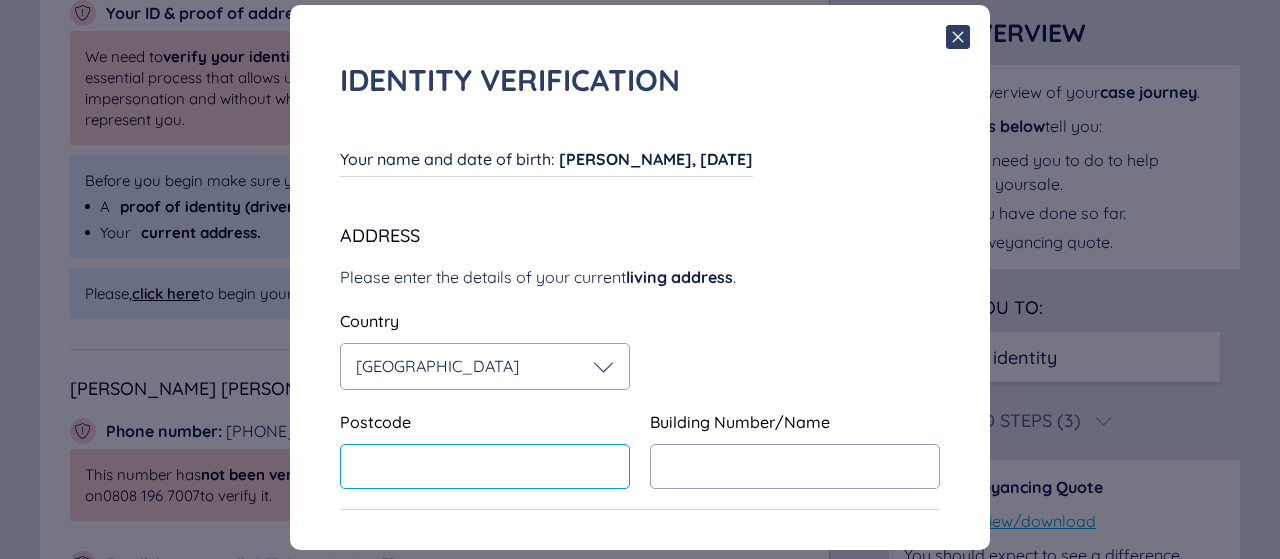 click at bounding box center [485, 466] 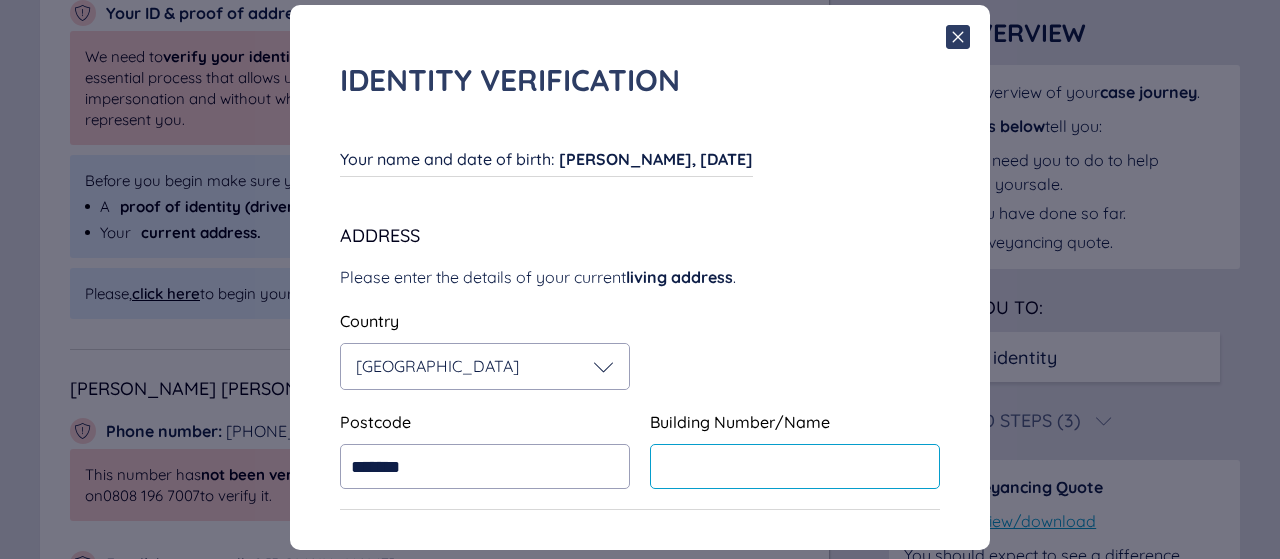click at bounding box center (795, 466) 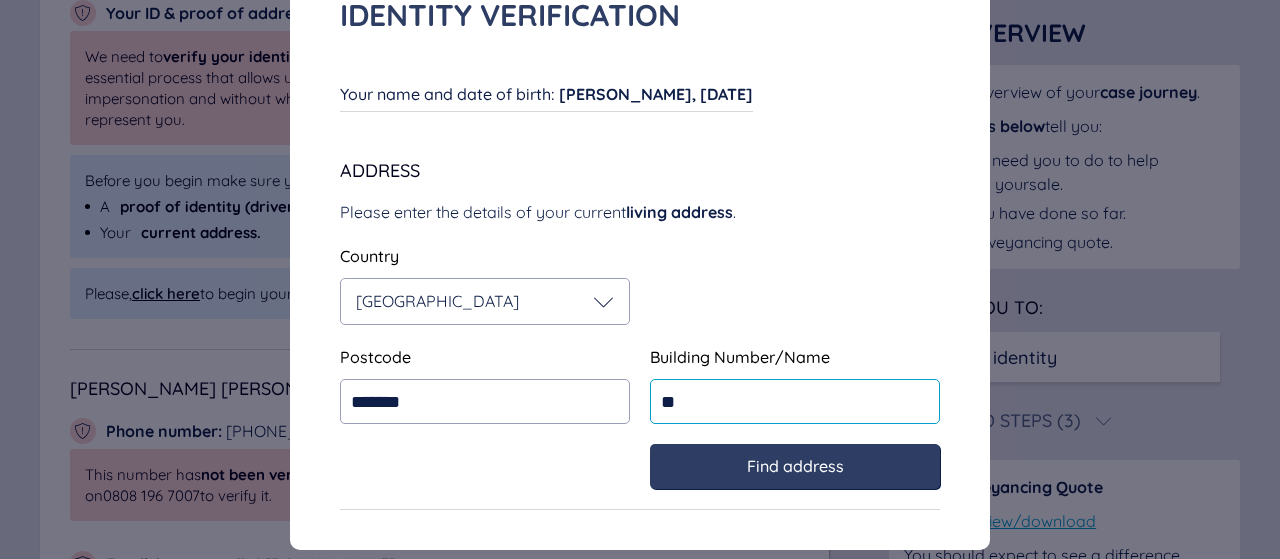scroll, scrollTop: 120, scrollLeft: 0, axis: vertical 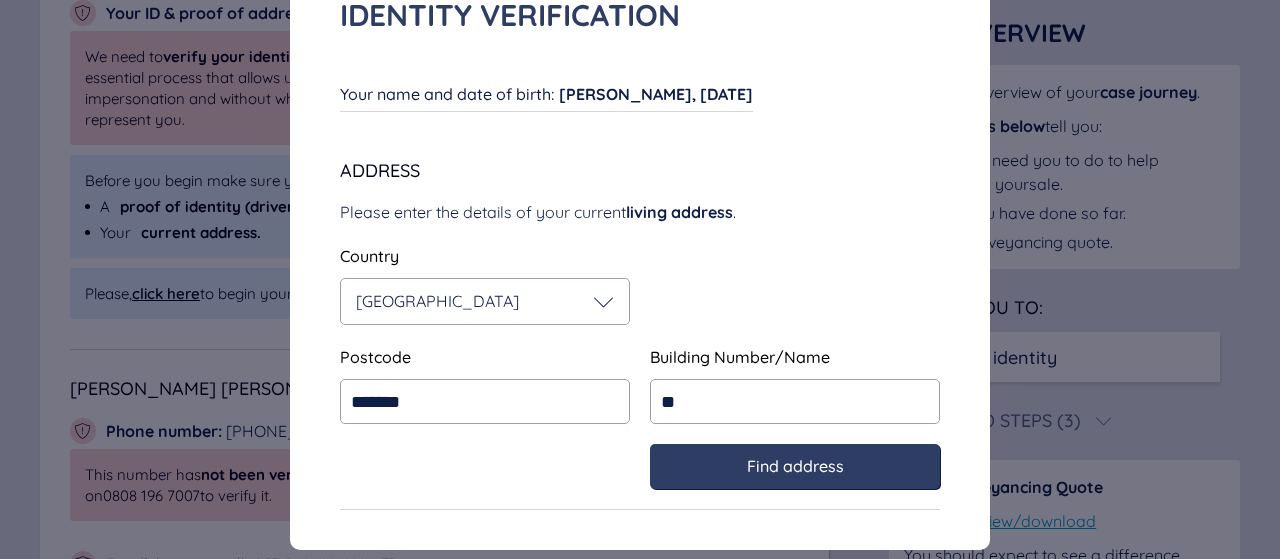 click on "Find address" at bounding box center (795, 466) 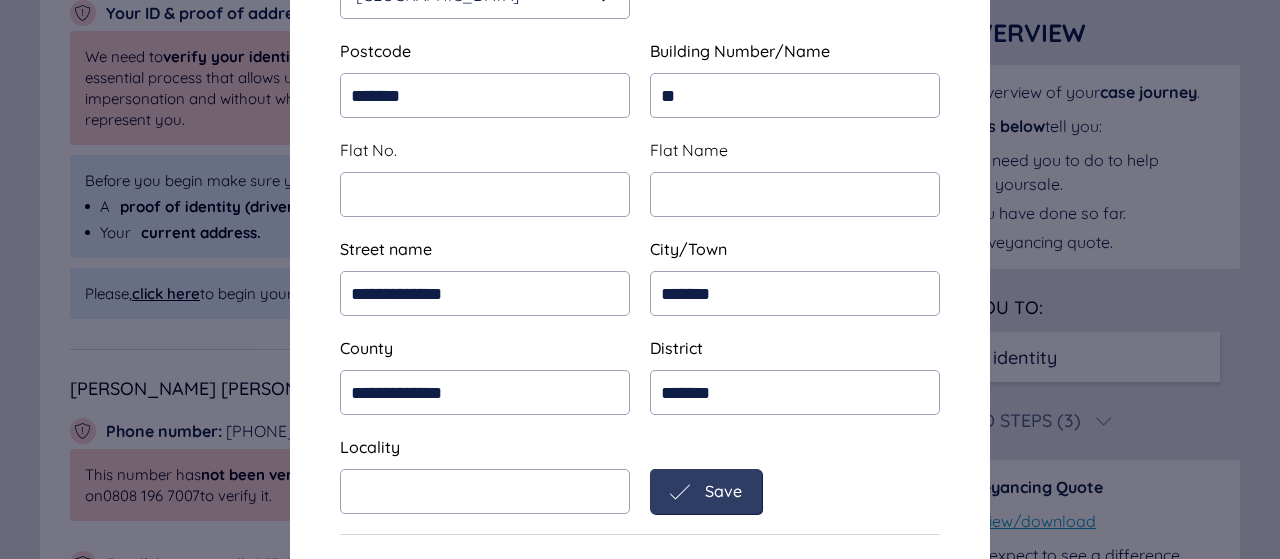 scroll, scrollTop: 451, scrollLeft: 0, axis: vertical 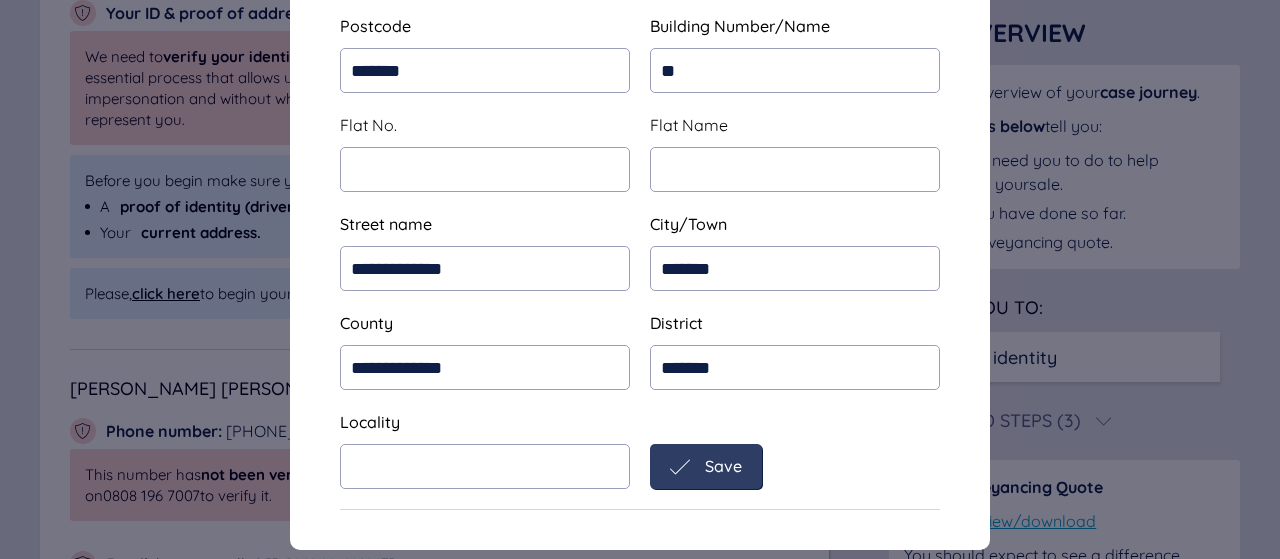 click on "Save" at bounding box center [723, 466] 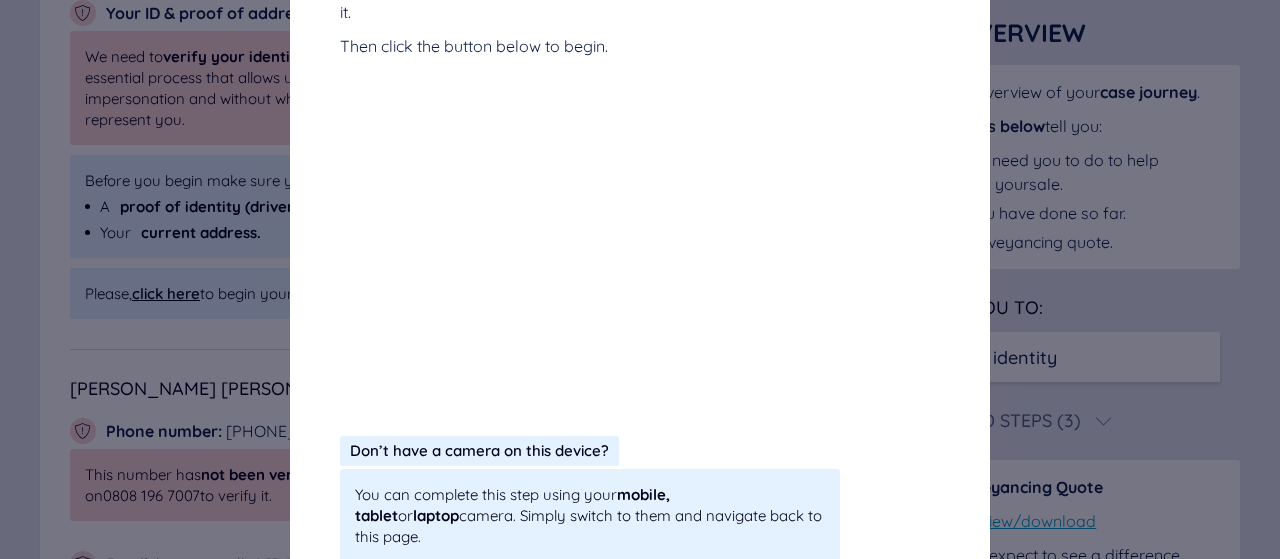 scroll, scrollTop: 543, scrollLeft: 0, axis: vertical 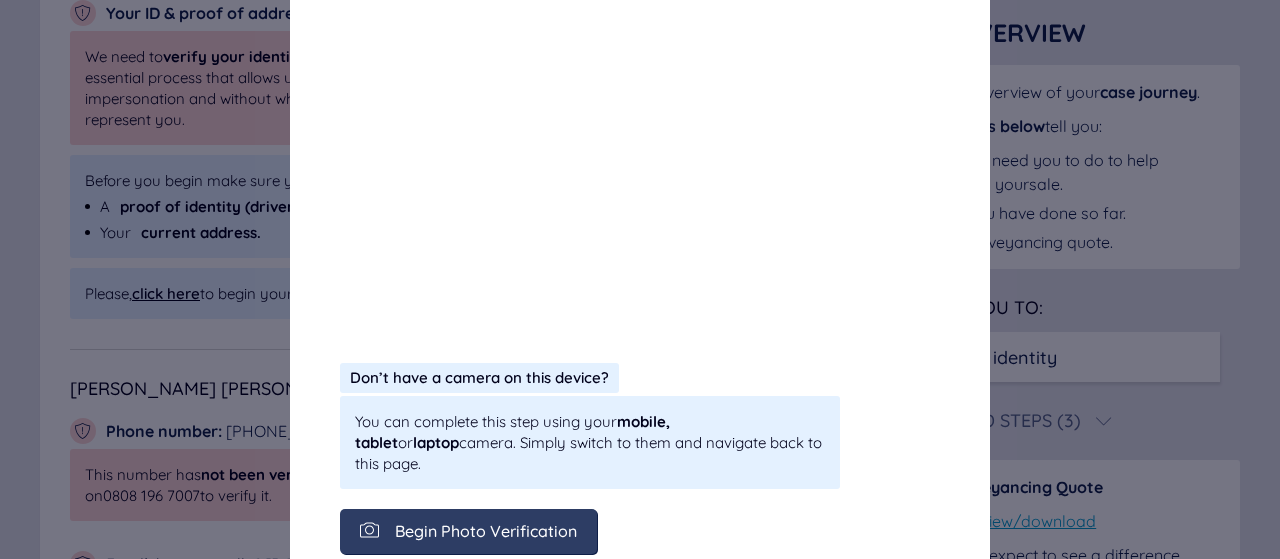 click on "Begin Photo Verification" at bounding box center (468, 531) 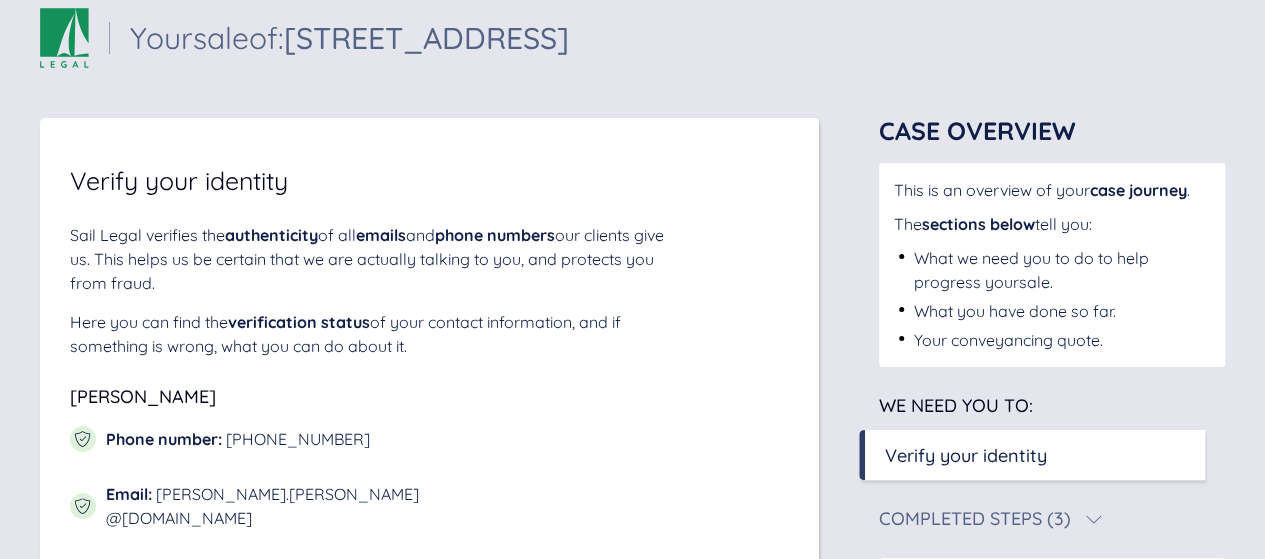 scroll, scrollTop: 0, scrollLeft: 0, axis: both 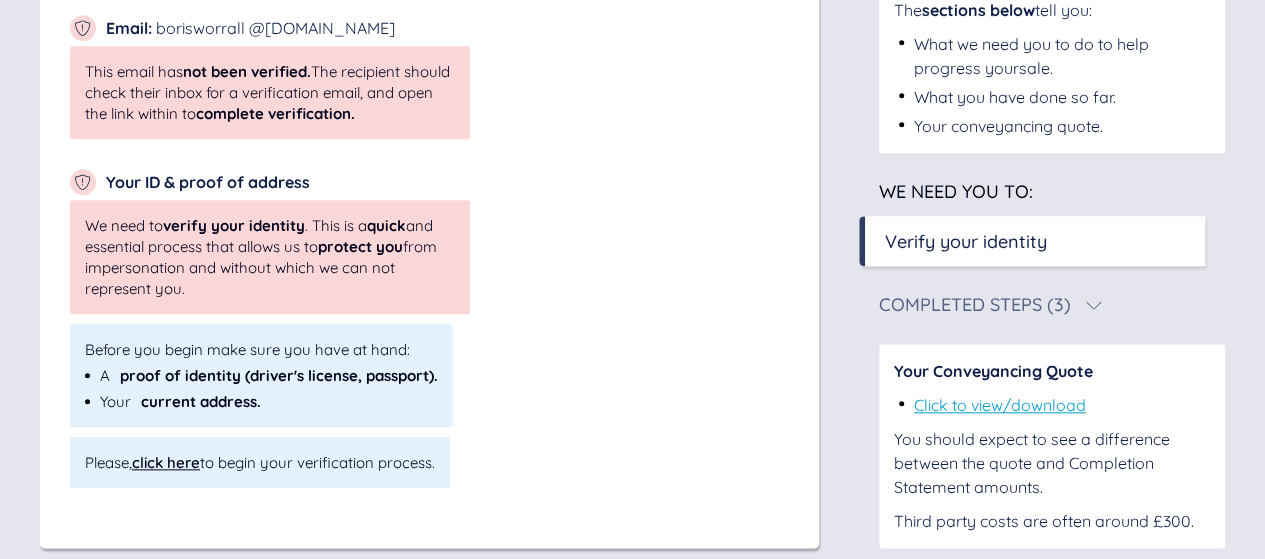 click on "Click to view/download" at bounding box center (1000, 405) 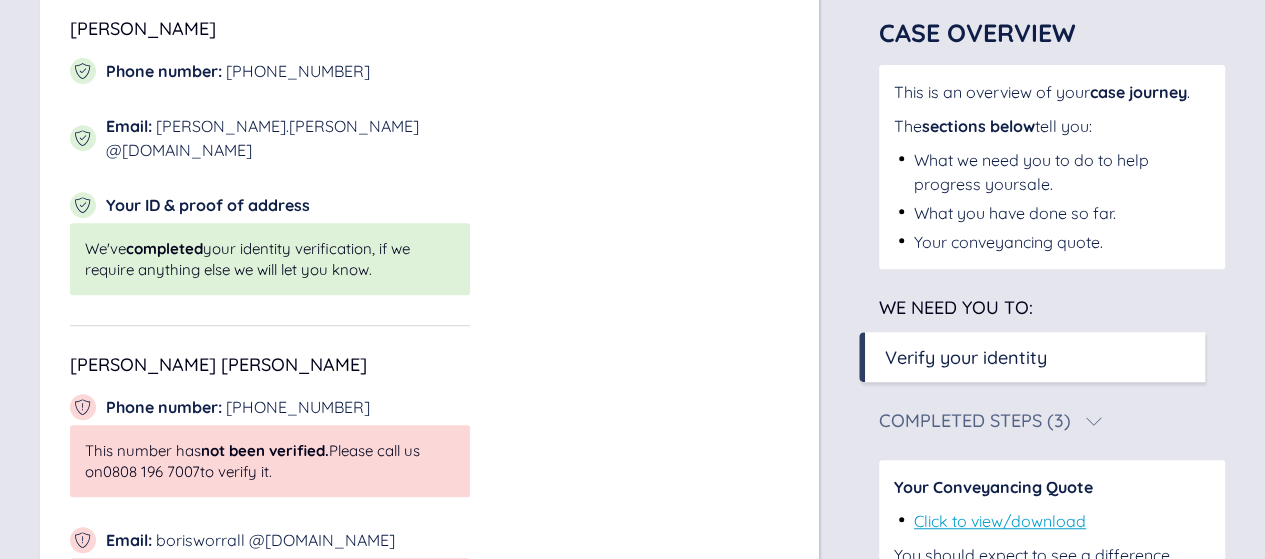scroll, scrollTop: 0, scrollLeft: 0, axis: both 